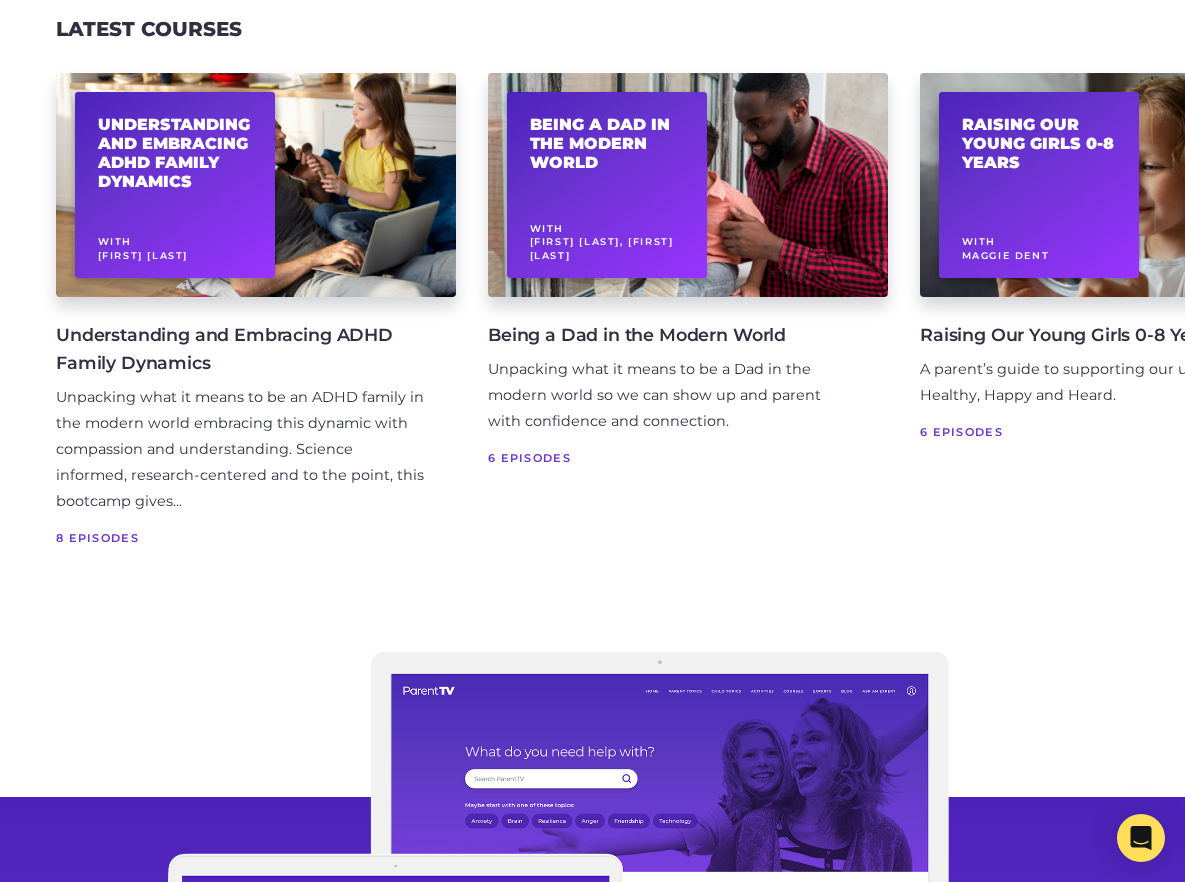 scroll, scrollTop: 4813, scrollLeft: 0, axis: vertical 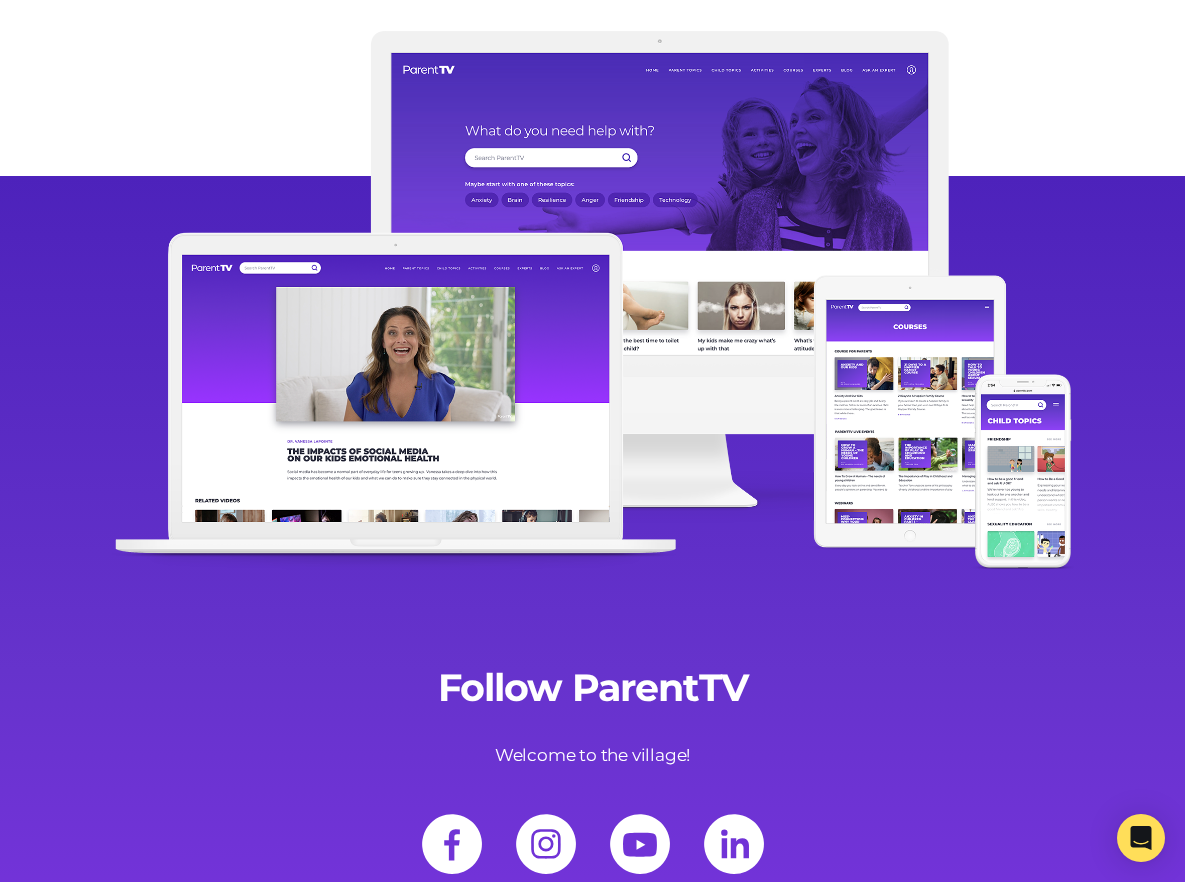 click on "Blog" at bounding box center (1025, 1174) 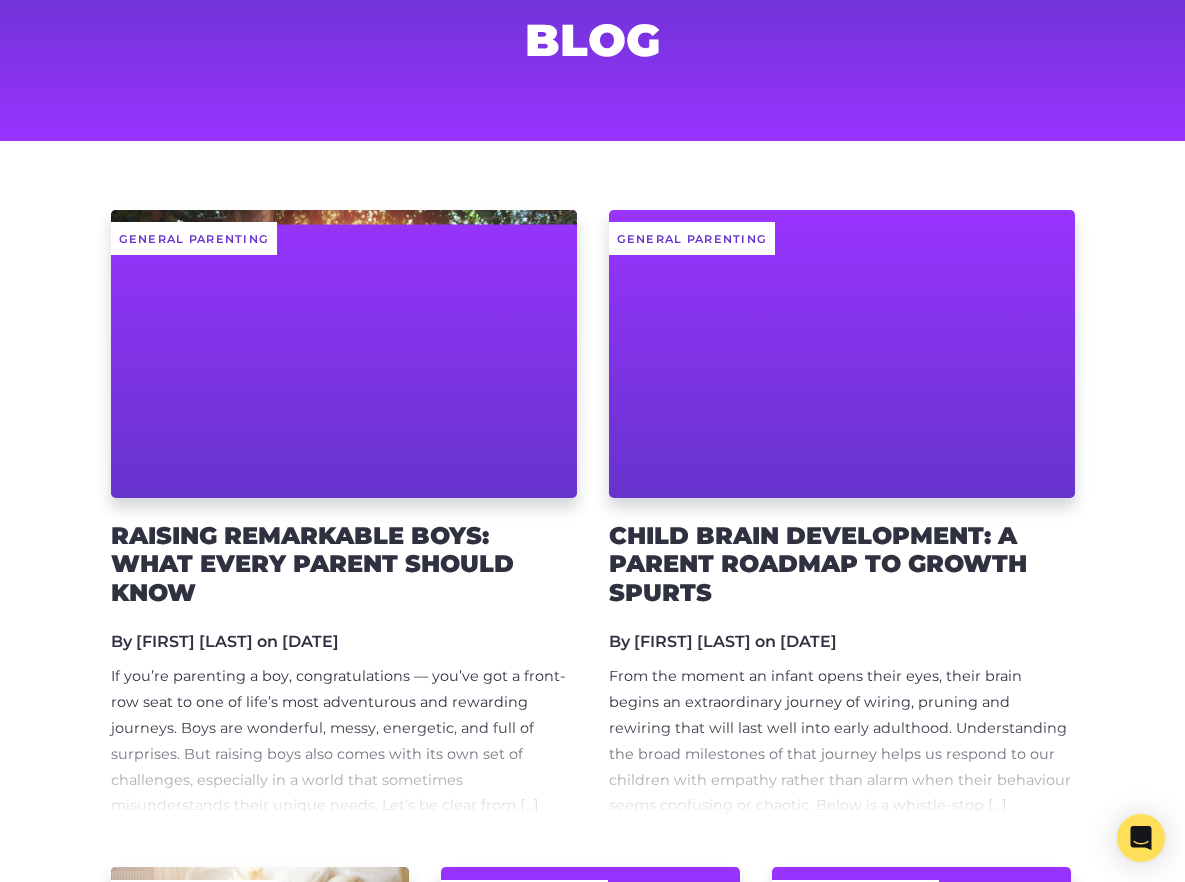 scroll, scrollTop: 0, scrollLeft: 0, axis: both 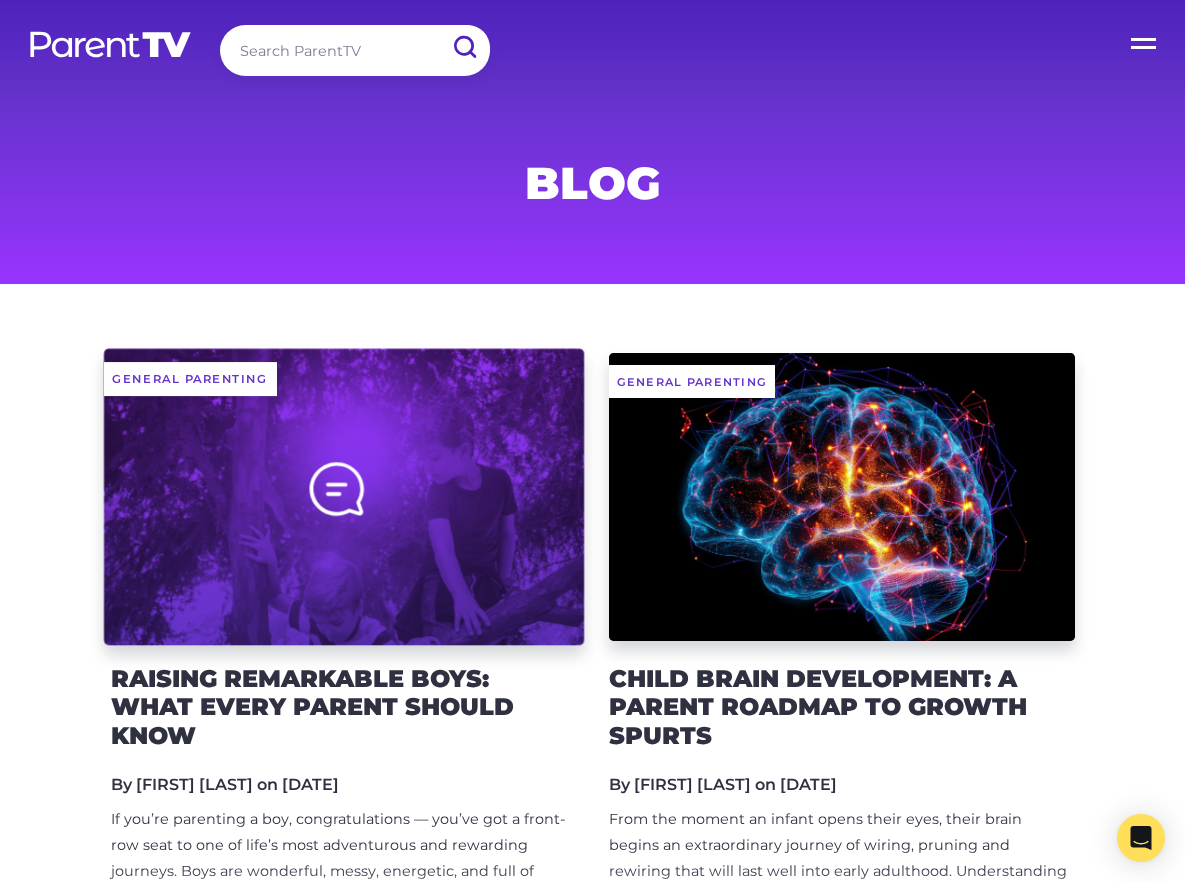 click at bounding box center [344, 496] 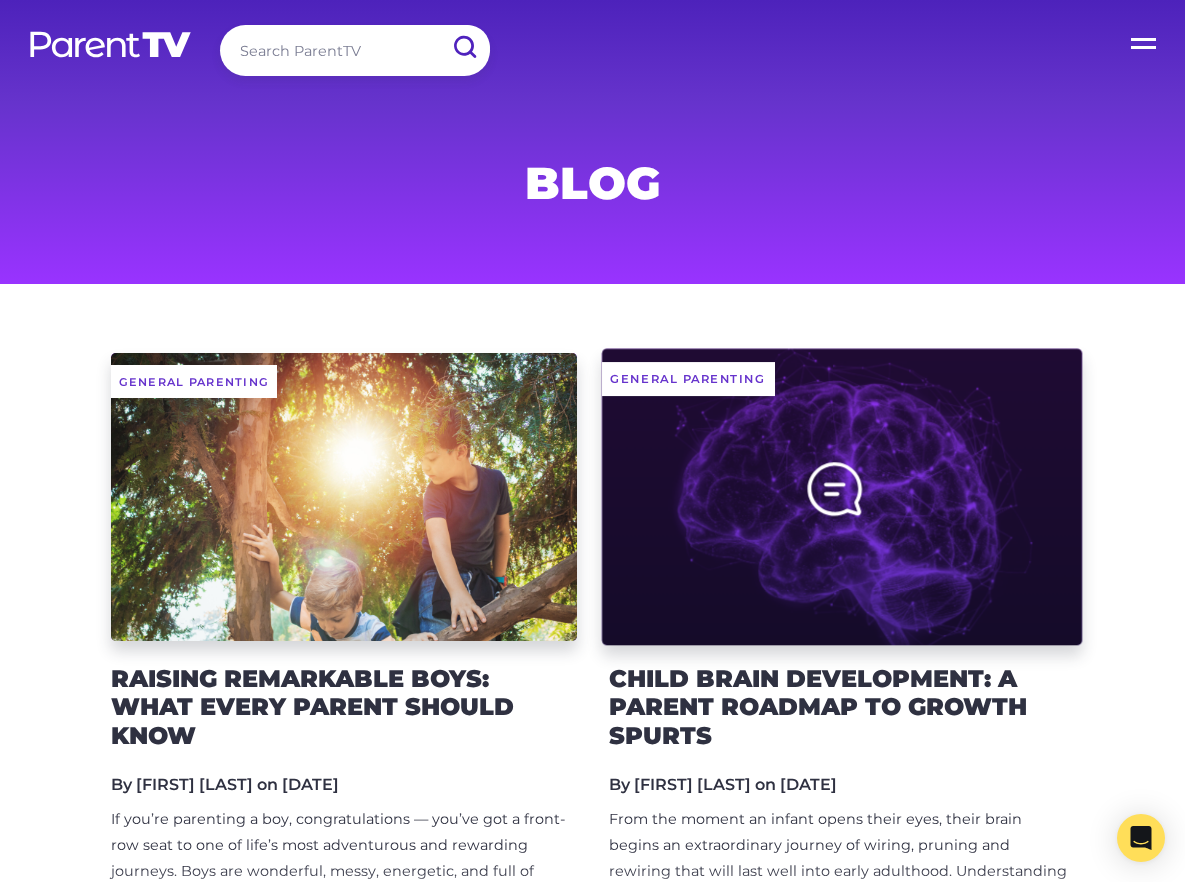 click at bounding box center (842, 496) 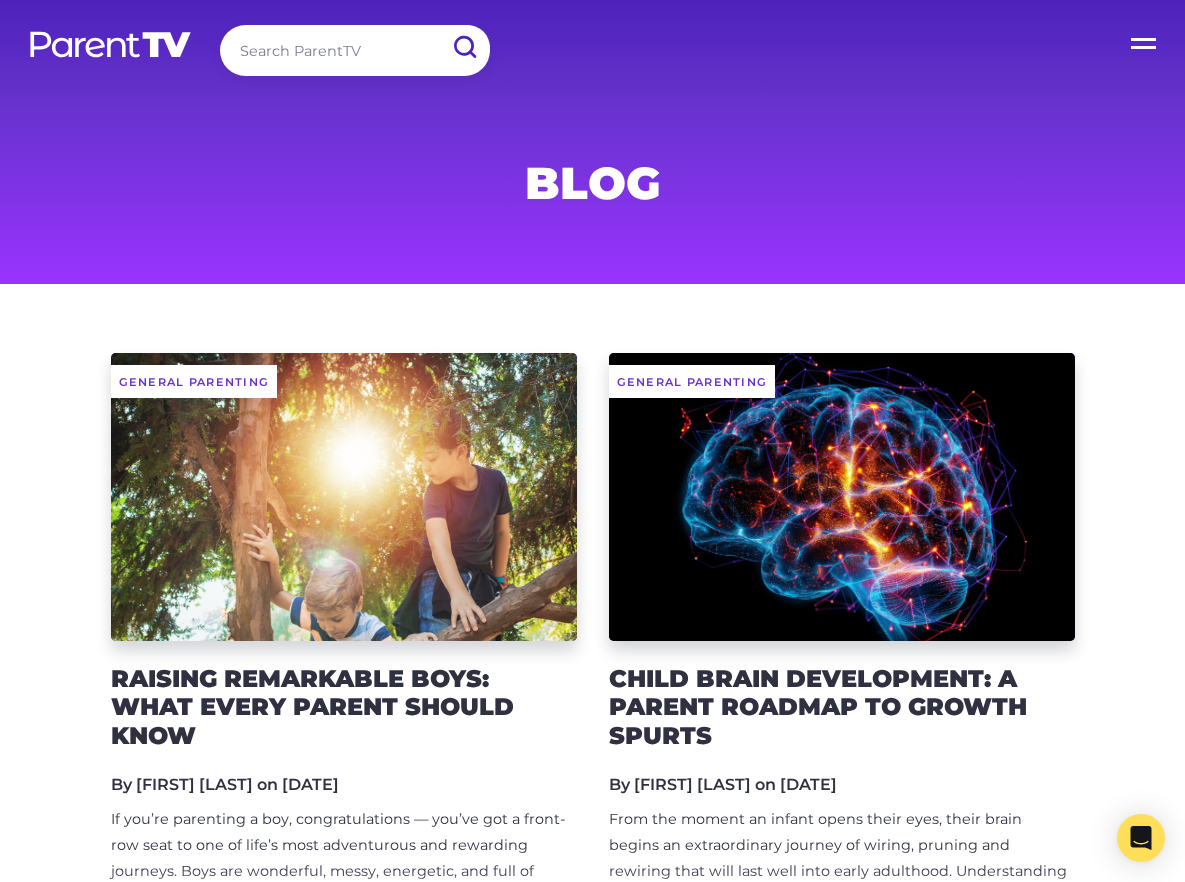 click on "Child Brain Development: A Parent Roadmap to Growth Spurts" at bounding box center (842, 708) 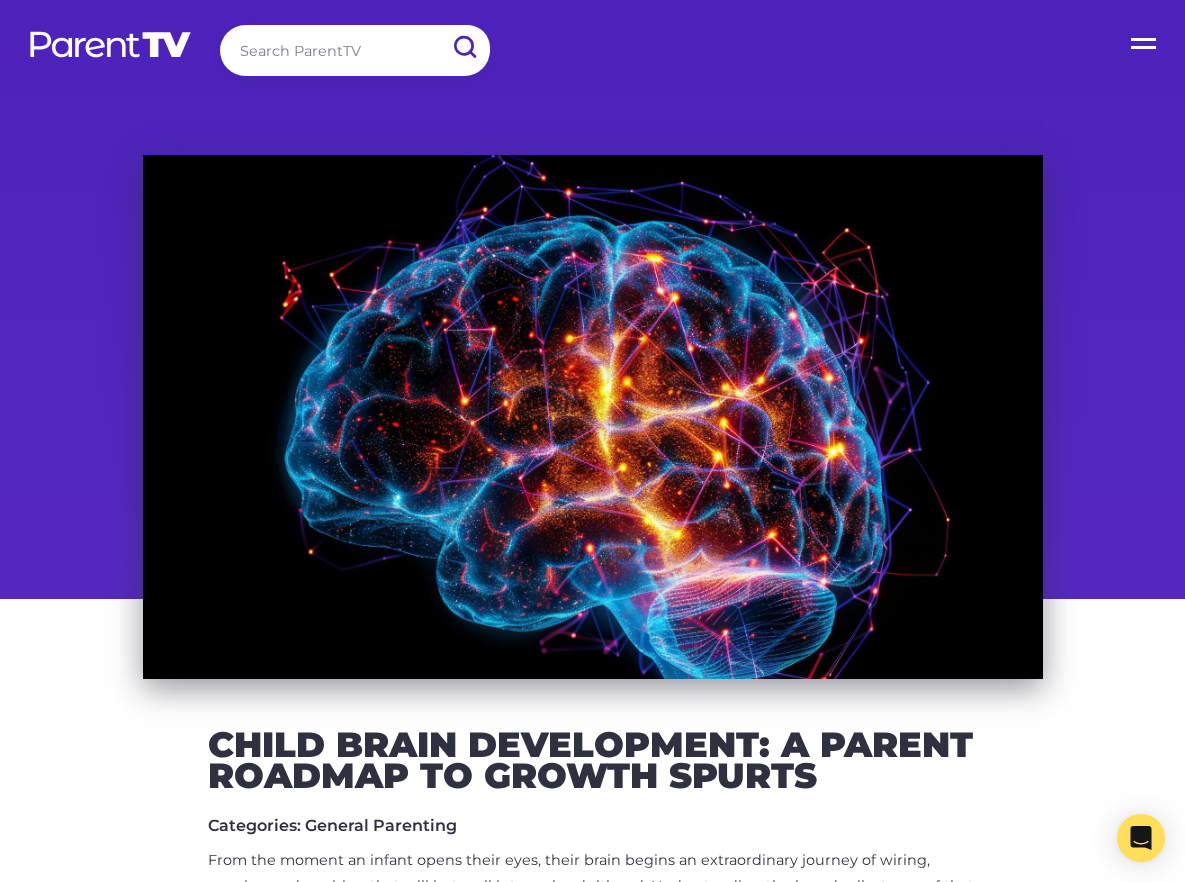 scroll, scrollTop: 4, scrollLeft: 0, axis: vertical 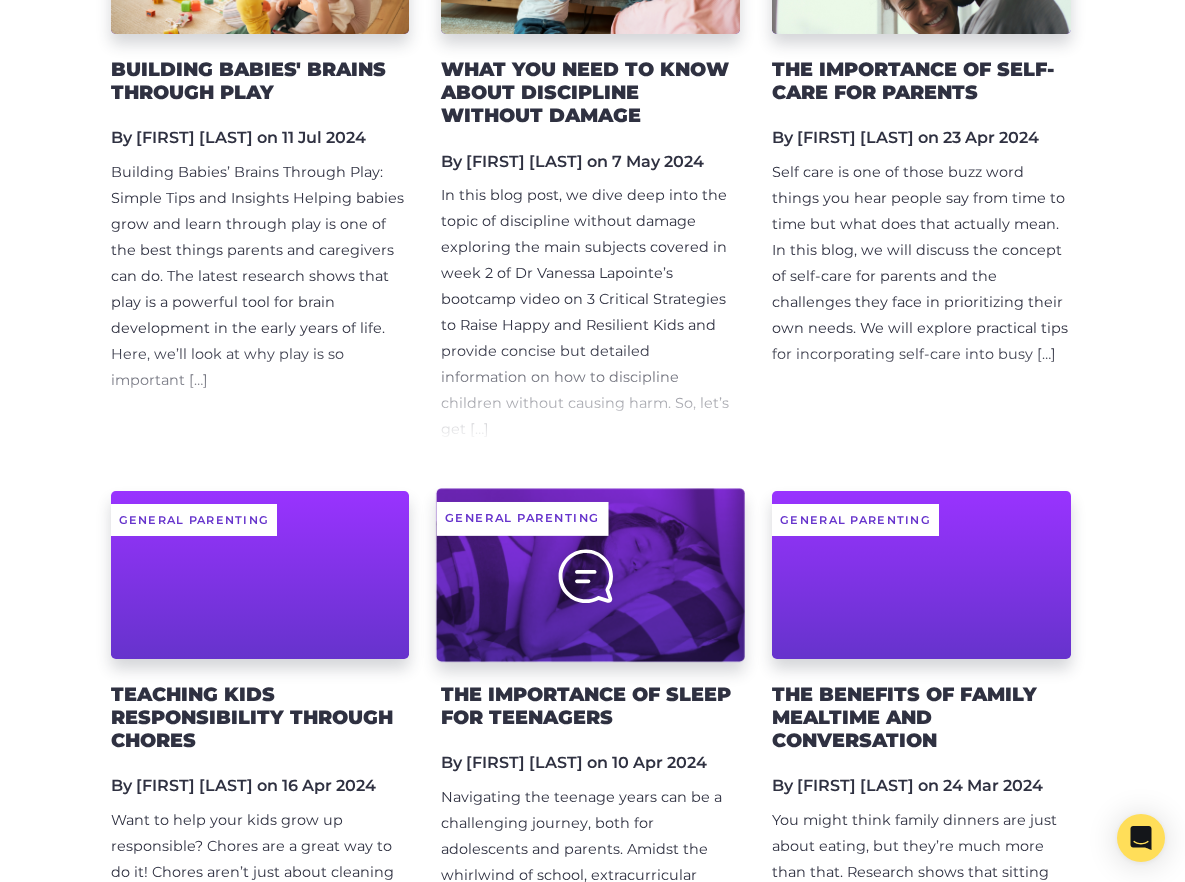 click at bounding box center [591, 574] 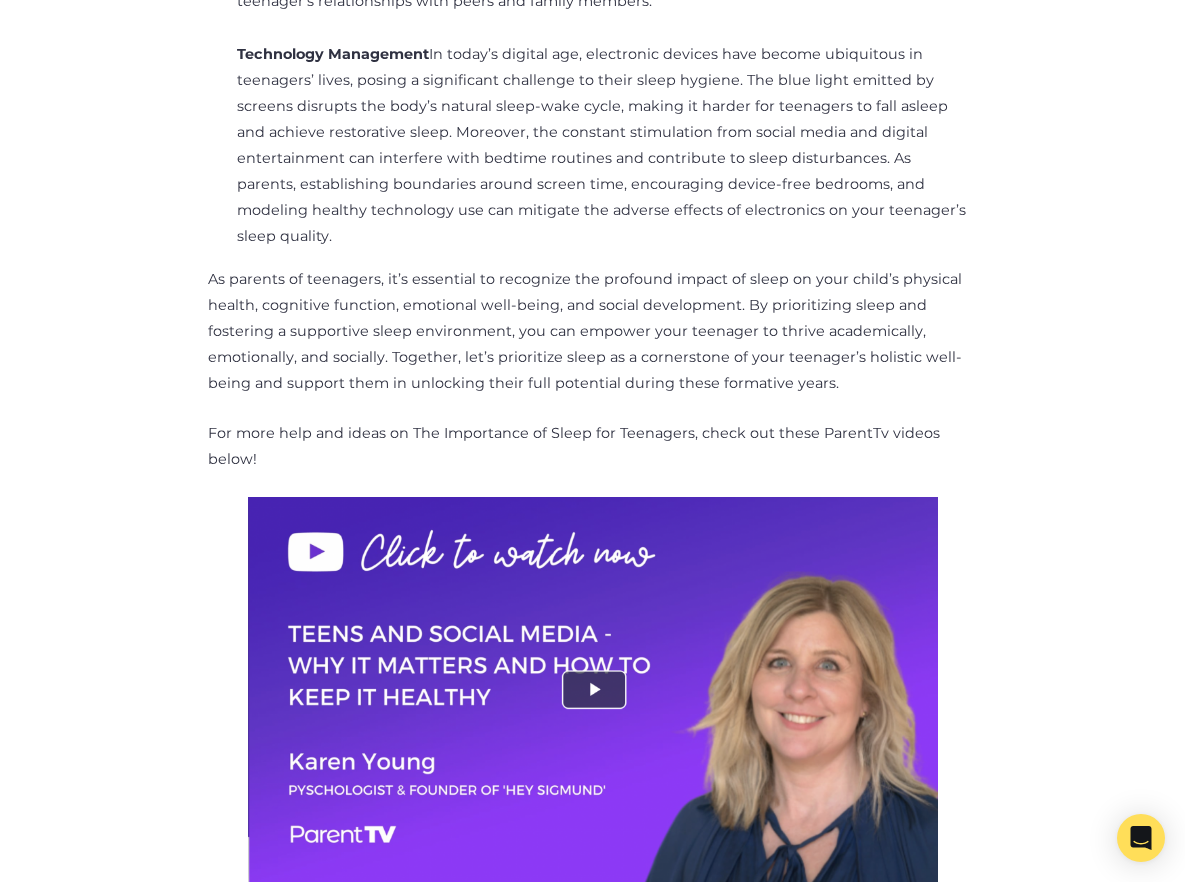 scroll, scrollTop: 1922, scrollLeft: 0, axis: vertical 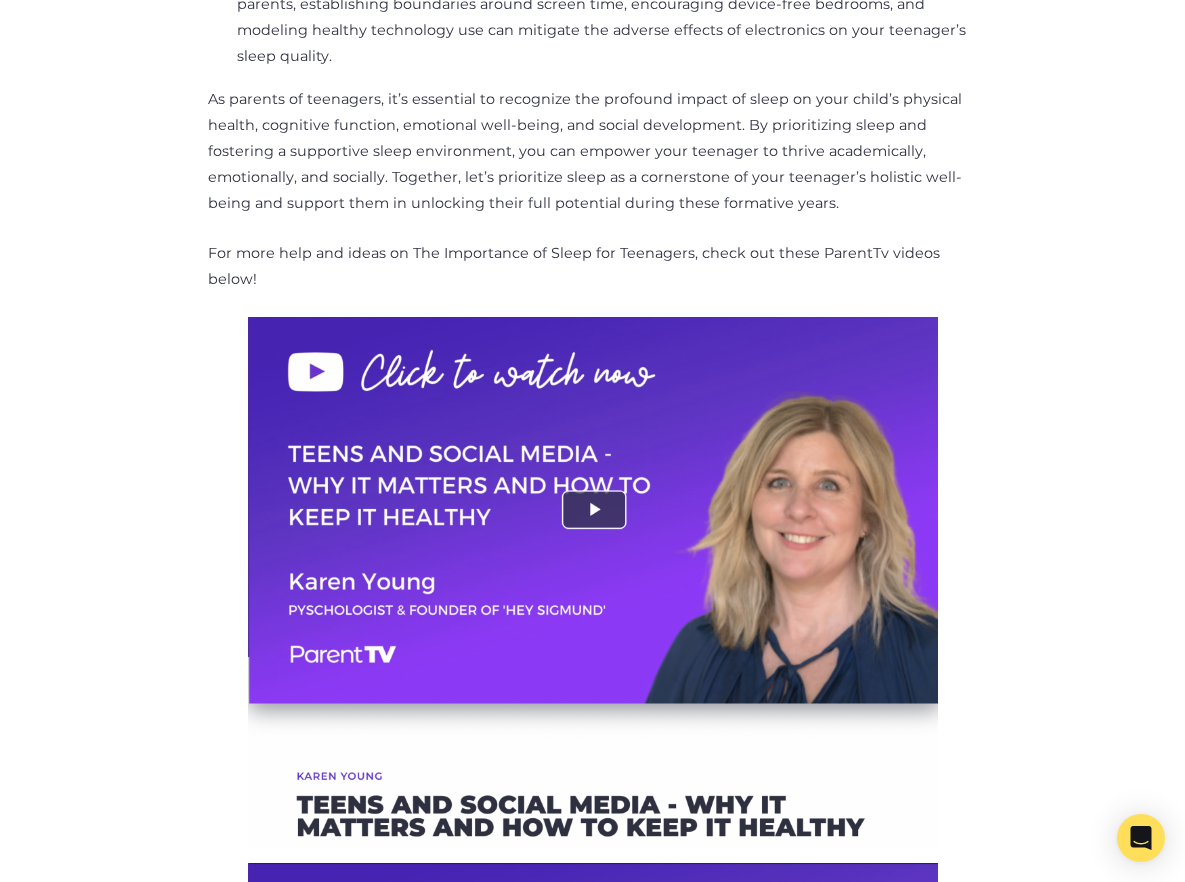 click on "For more help and ideas on The Importance of Sleep for Teenagers, check out these ParentTv videos below!" at bounding box center [593, 267] 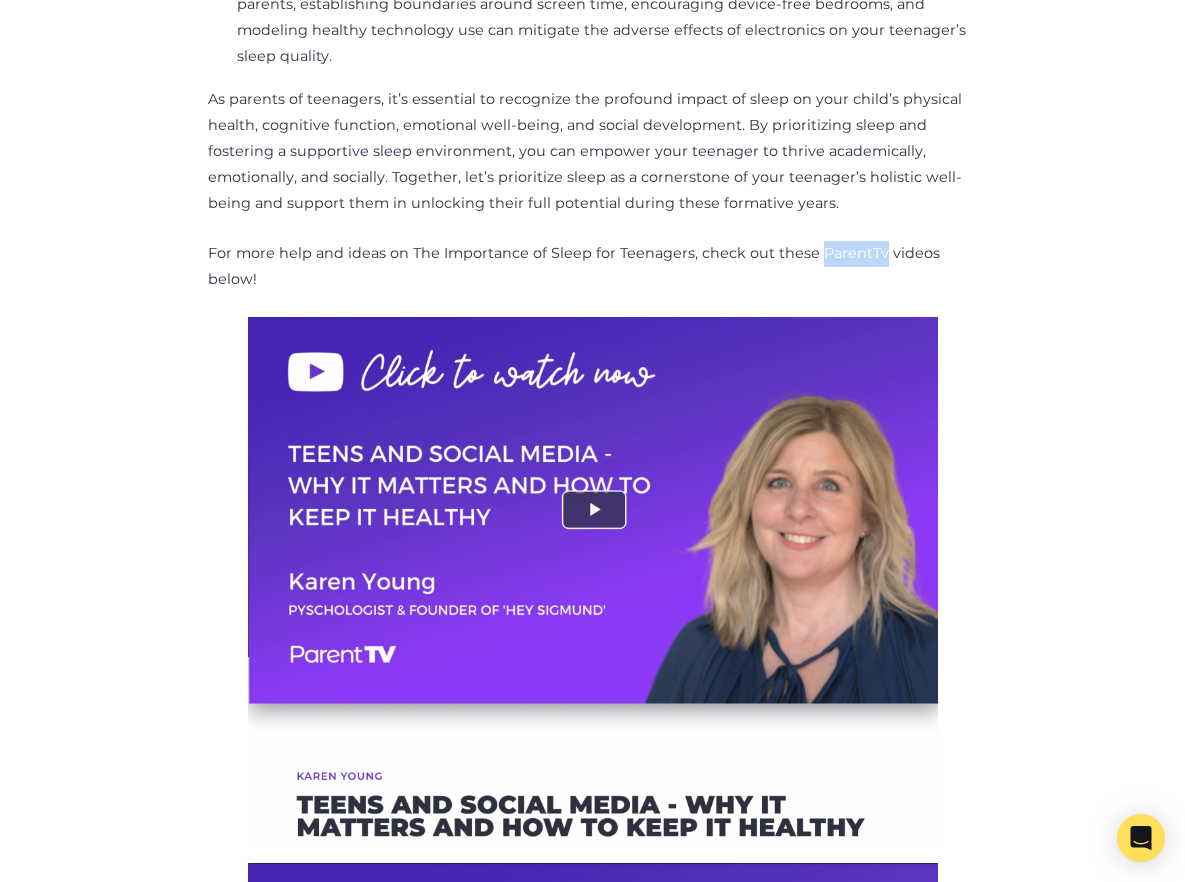 click on "For more help and ideas on The Importance of Sleep for Teenagers, check out these ParentTv videos below!" at bounding box center (593, 267) 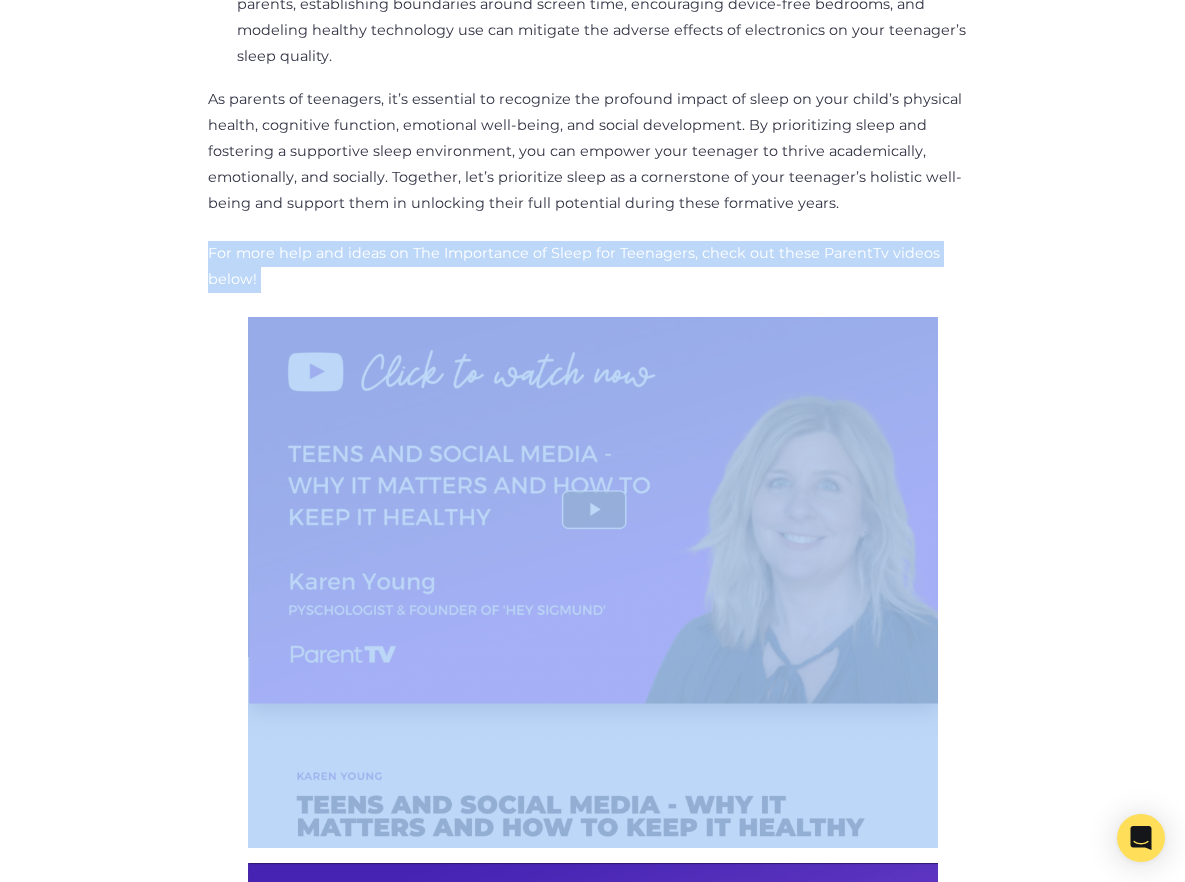 click on "For more help and ideas on The Importance of Sleep for Teenagers, check out these ParentTv videos below!" at bounding box center [593, 267] 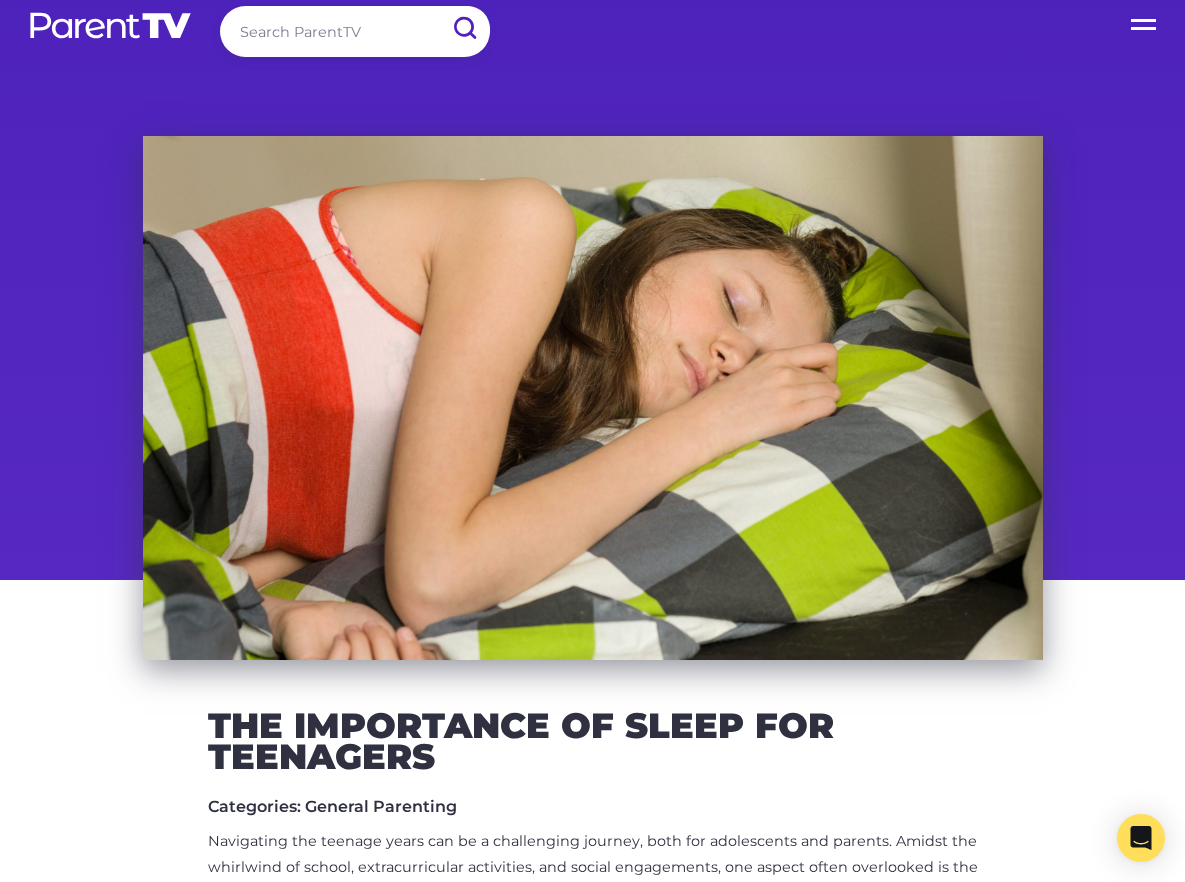 scroll, scrollTop: 0, scrollLeft: 0, axis: both 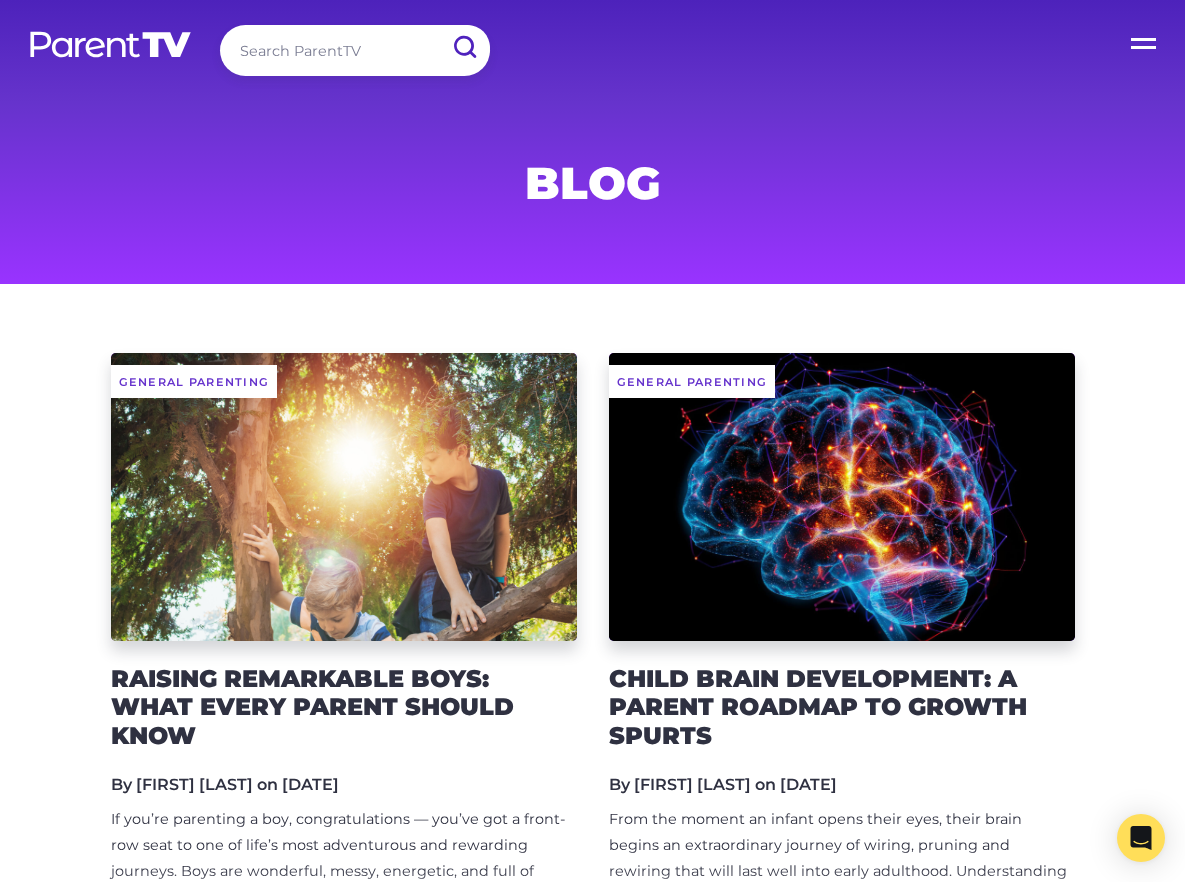 click on "Open Menu" at bounding box center (1145, 40) 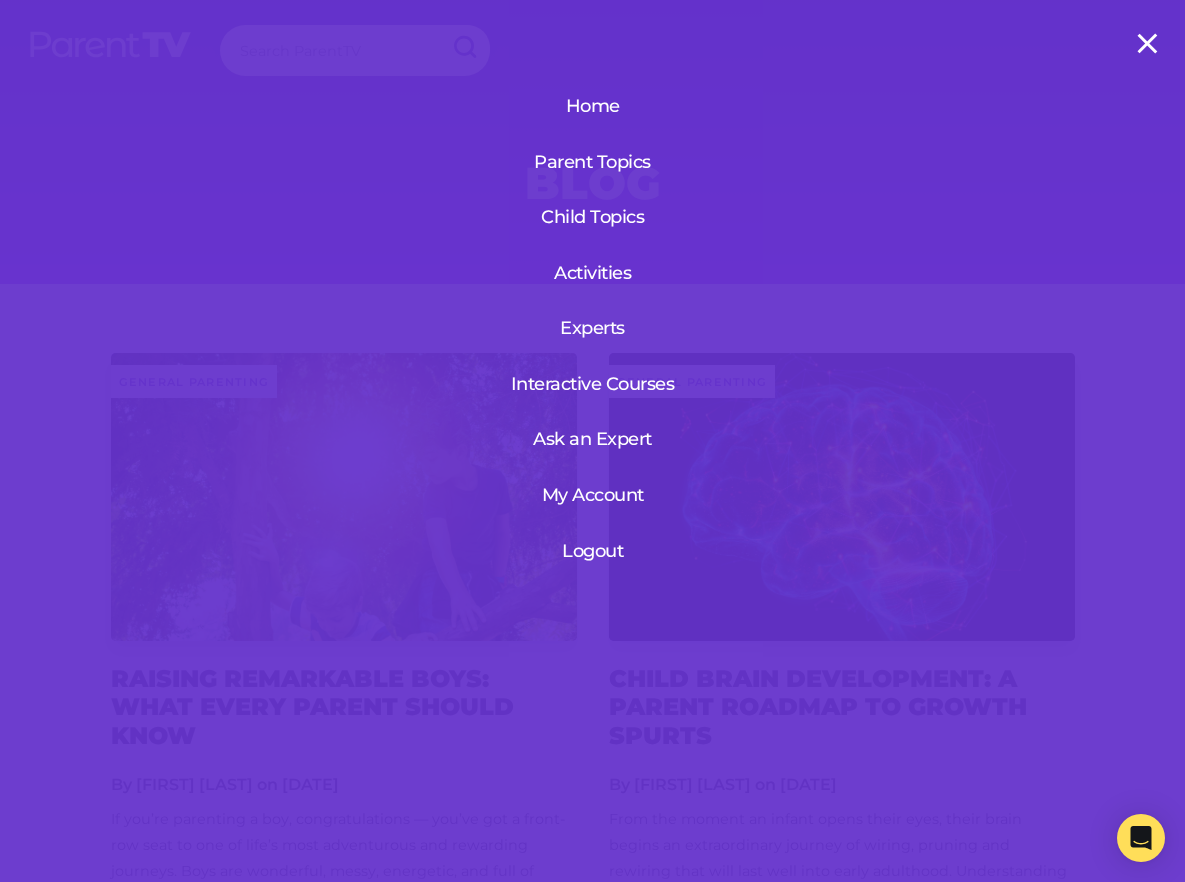 click on "Child Topics" at bounding box center [593, 217] 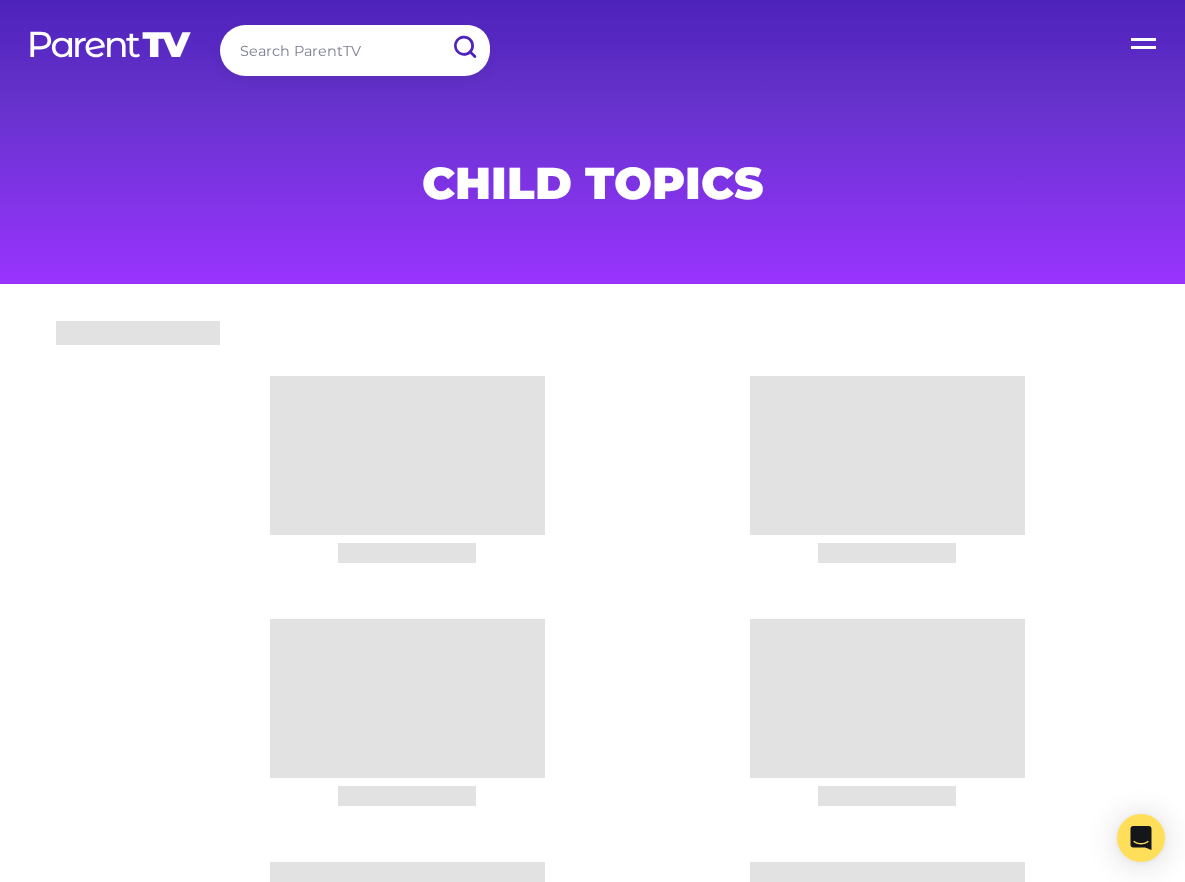 click at bounding box center (355, 50) 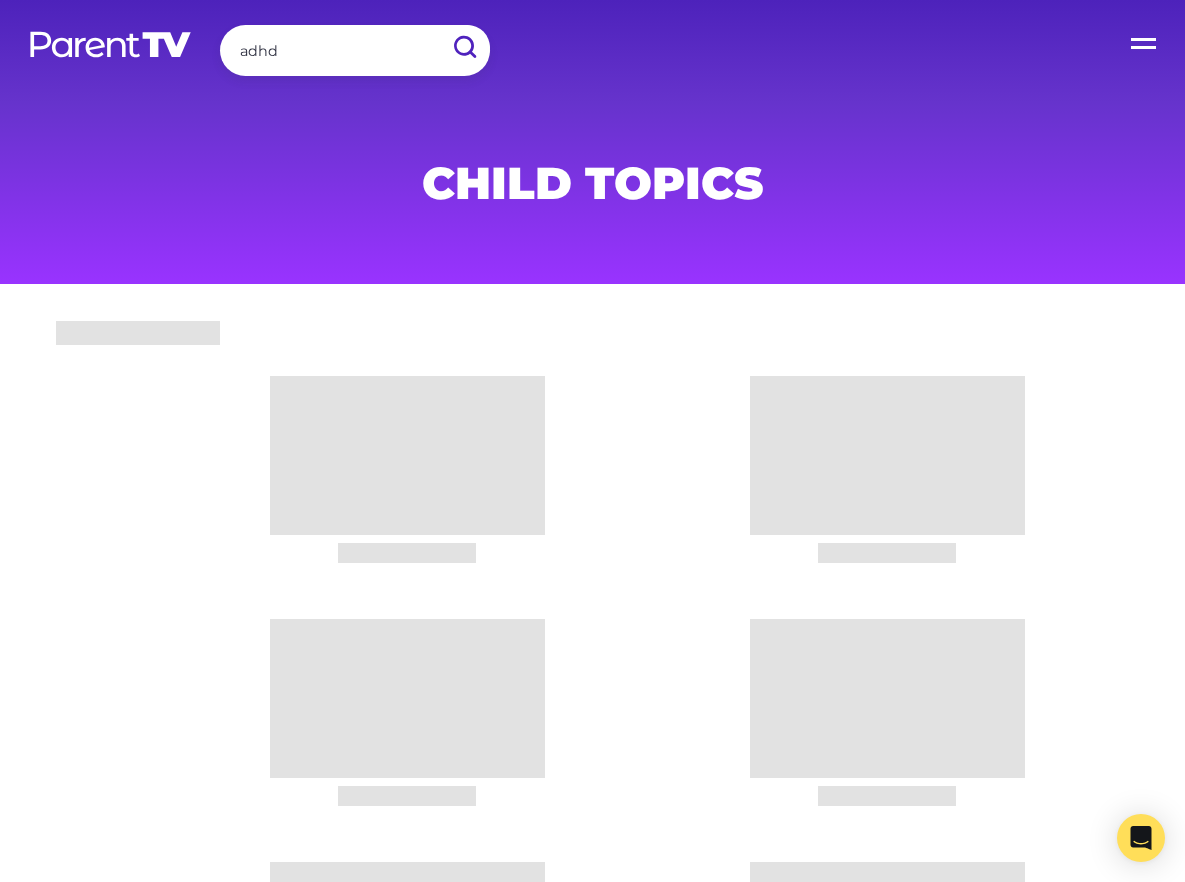 type on "adhd" 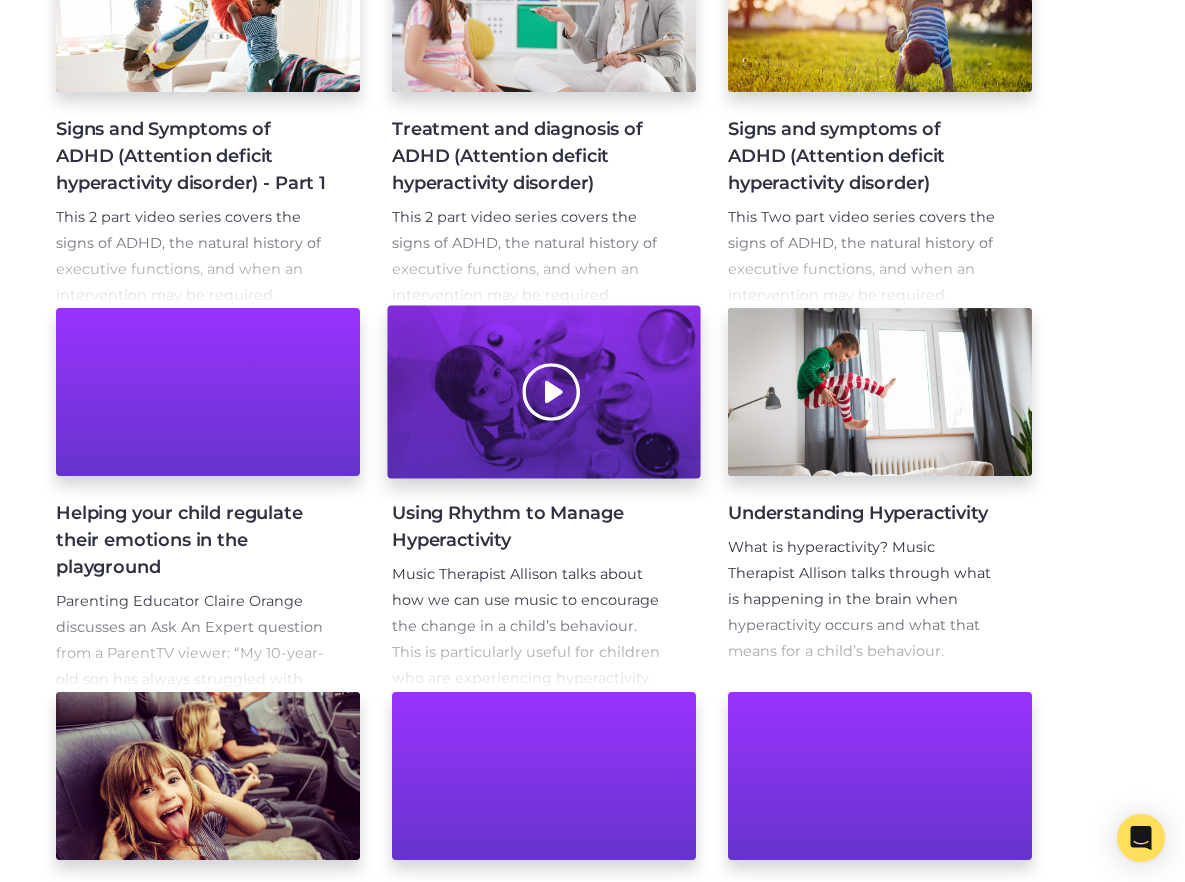 scroll, scrollTop: 562, scrollLeft: 0, axis: vertical 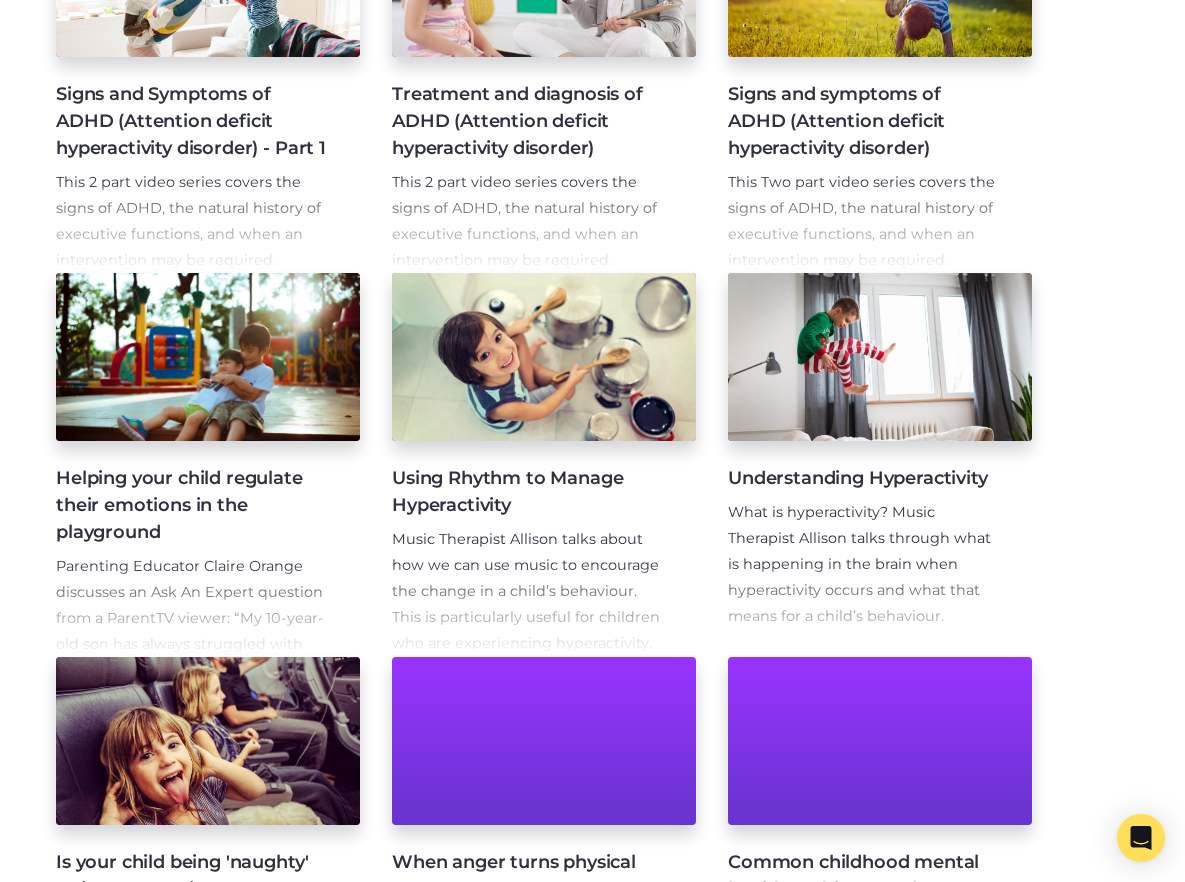 click on "Helping your child regulate their emotions in the playground" at bounding box center (192, 505) 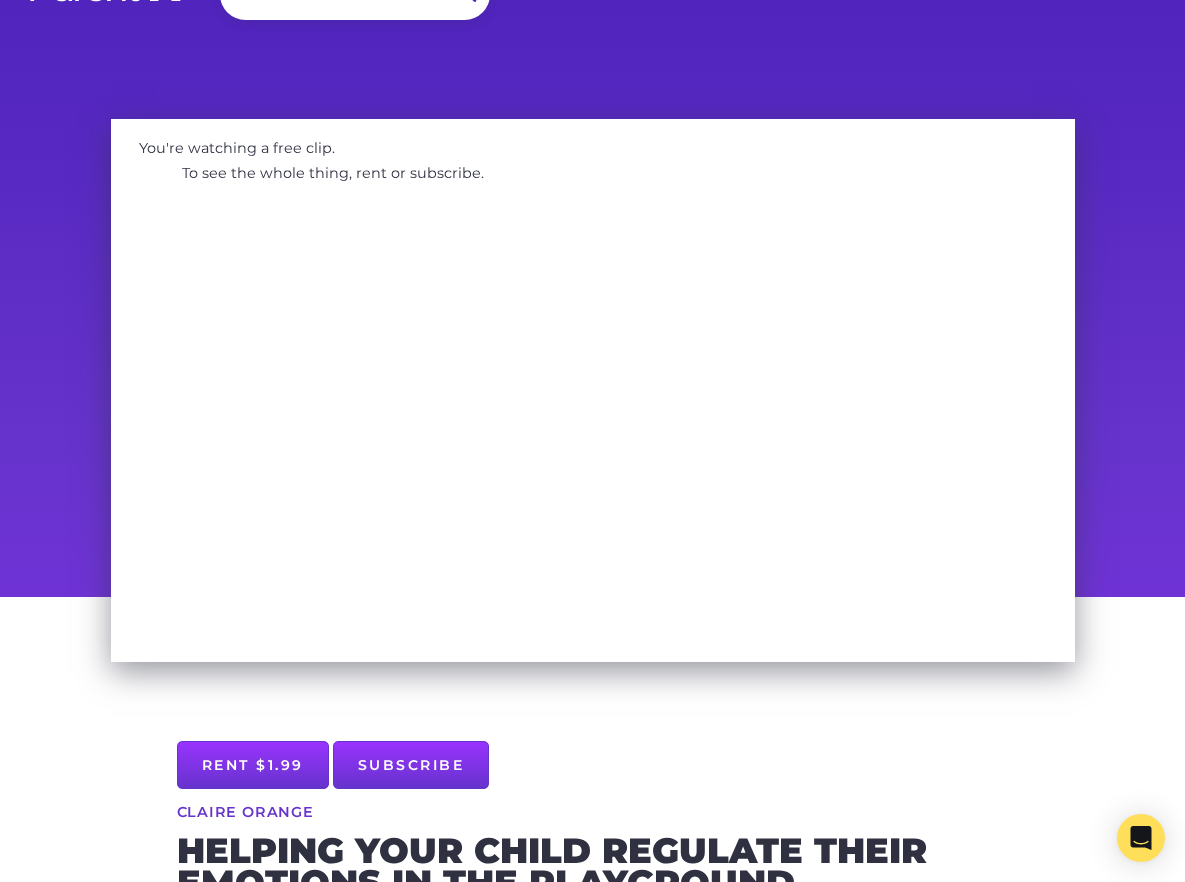 scroll, scrollTop: 0, scrollLeft: 0, axis: both 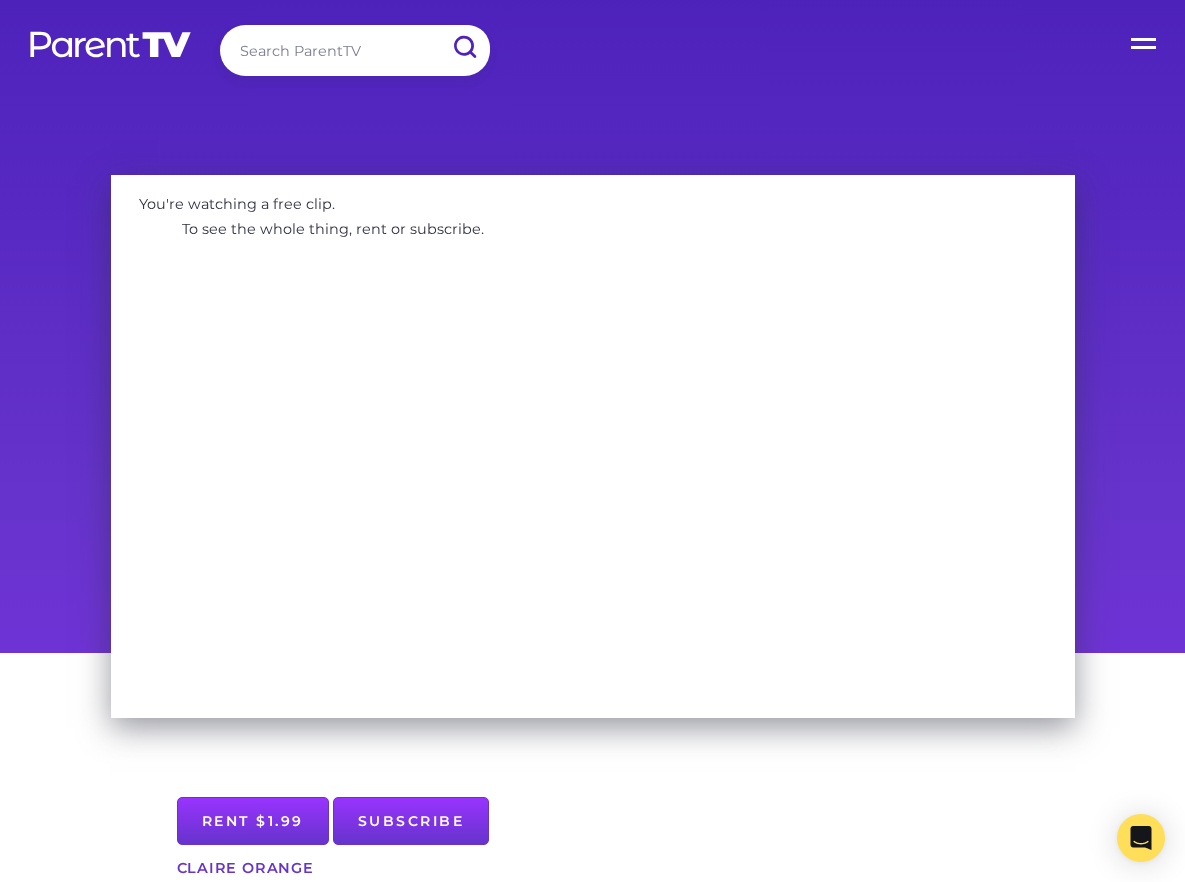 click on "Open Menu" at bounding box center [1145, 40] 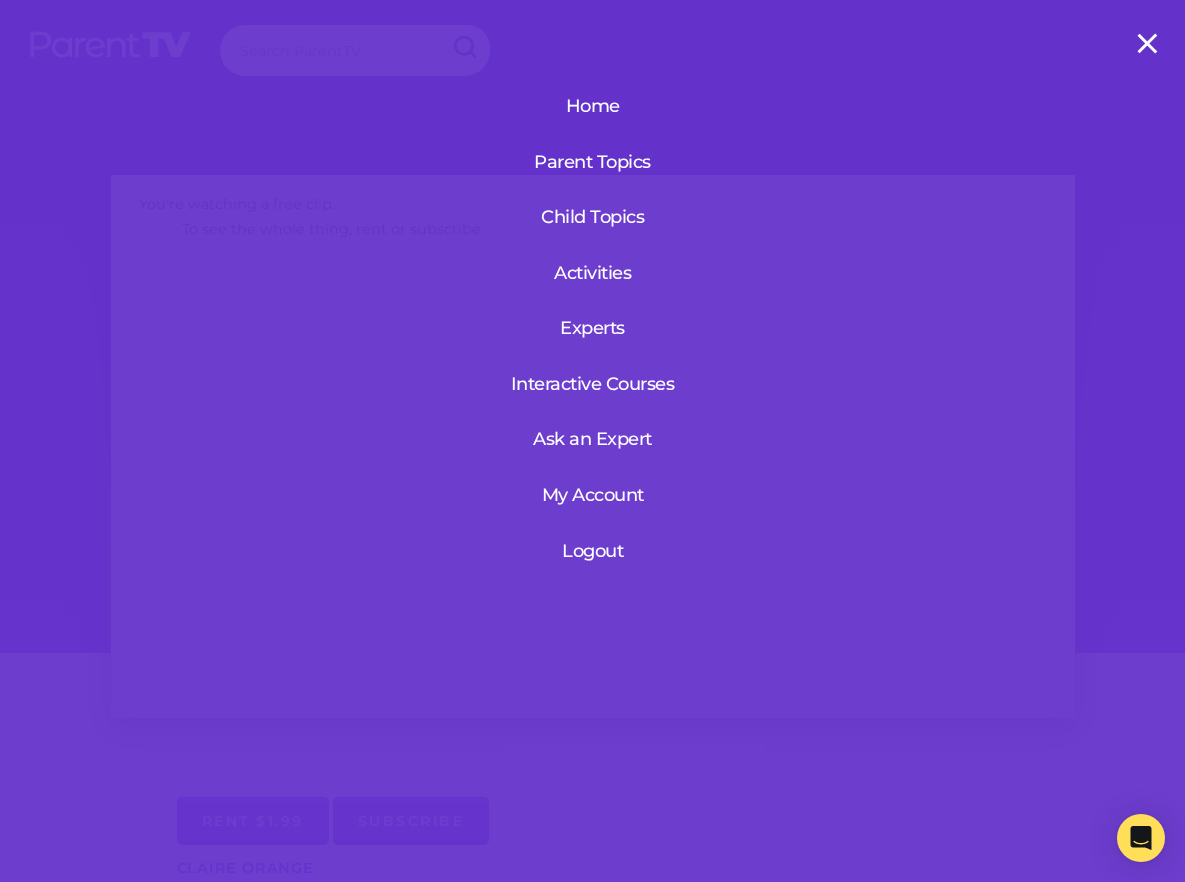 click on "Logout" at bounding box center (593, 551) 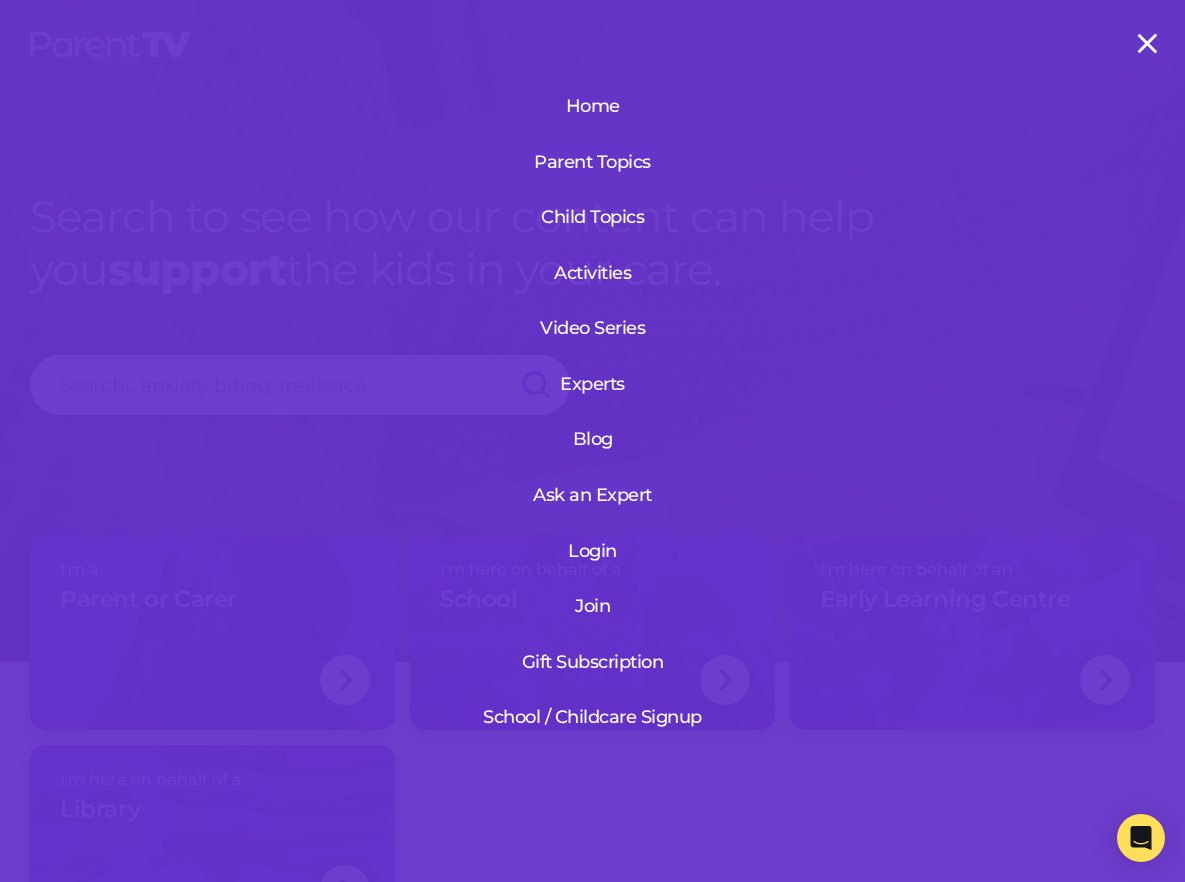 click on "Join" at bounding box center (592, 606) 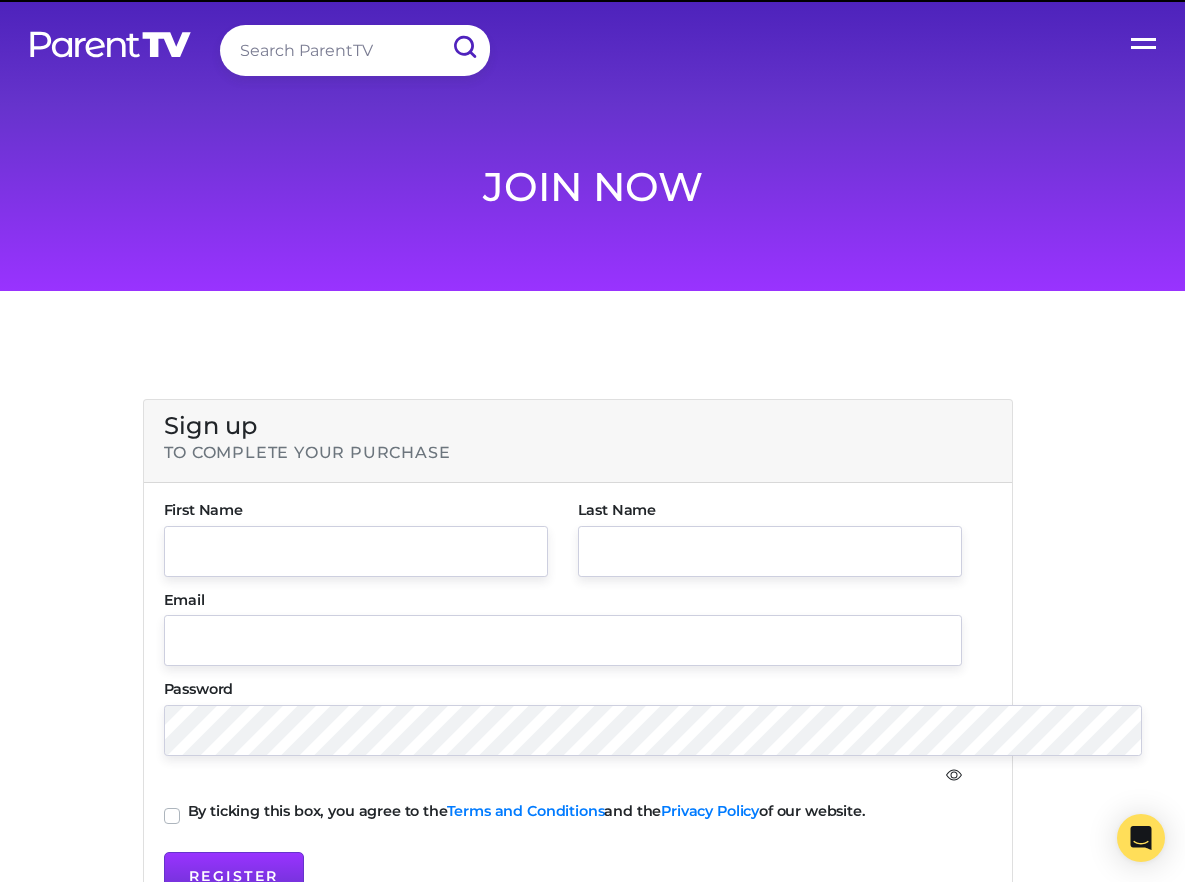 scroll, scrollTop: 0, scrollLeft: 0, axis: both 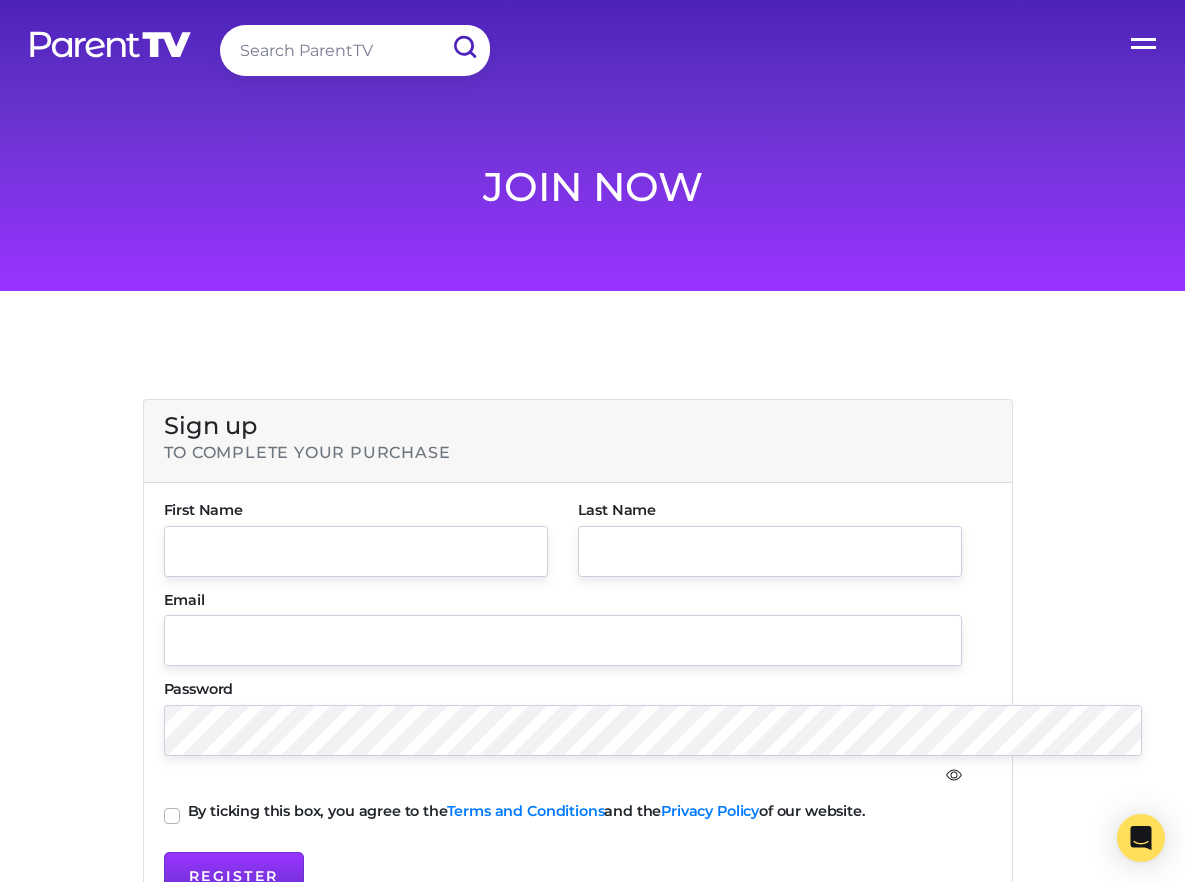 click on "Open Menu" at bounding box center [1145, 40] 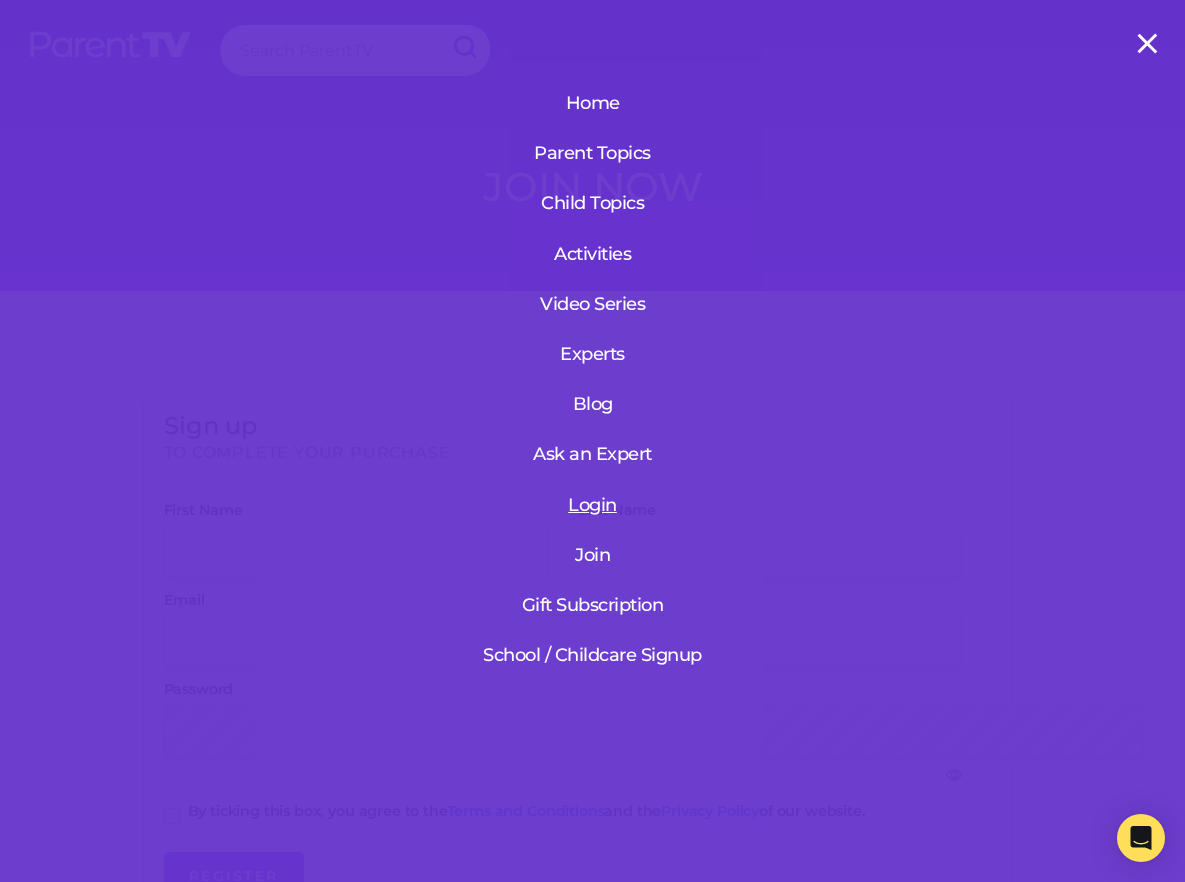 click on "Login" at bounding box center (592, 505) 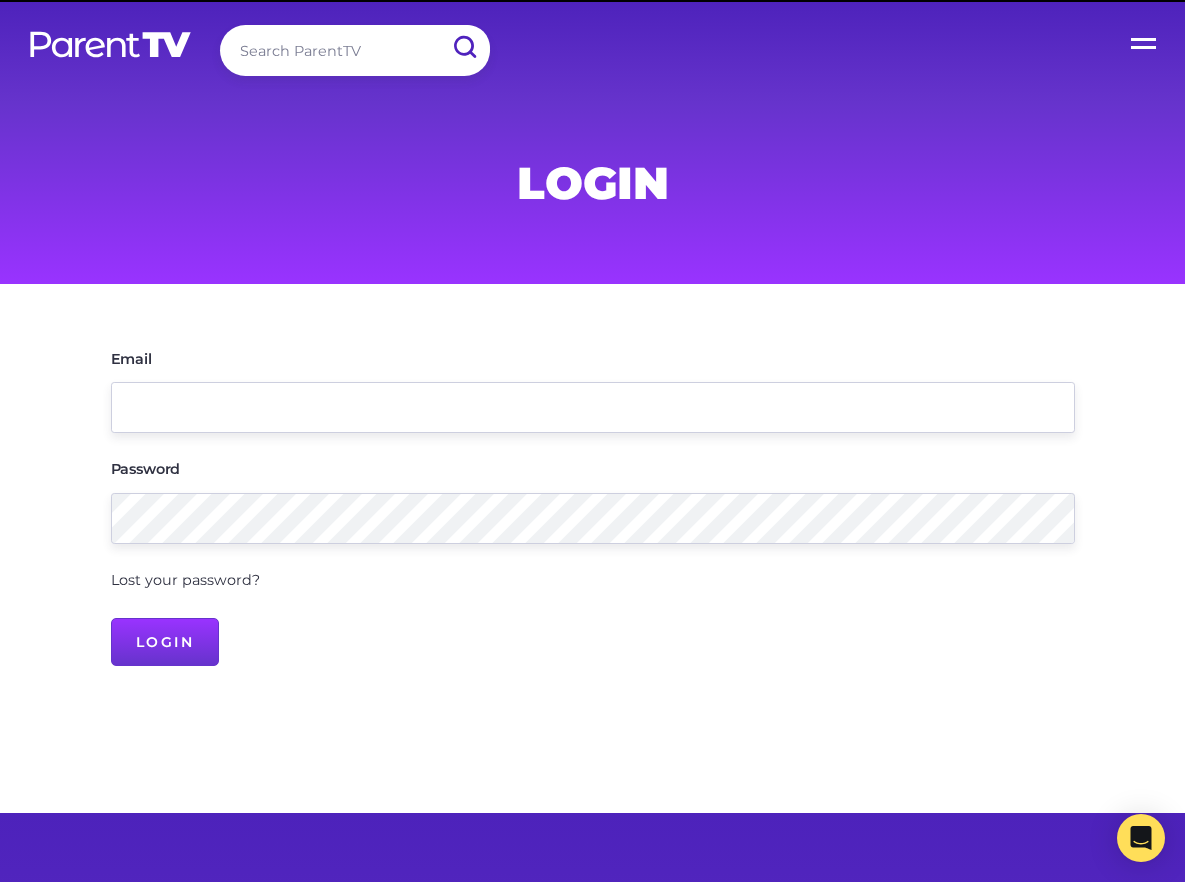 scroll, scrollTop: 0, scrollLeft: 0, axis: both 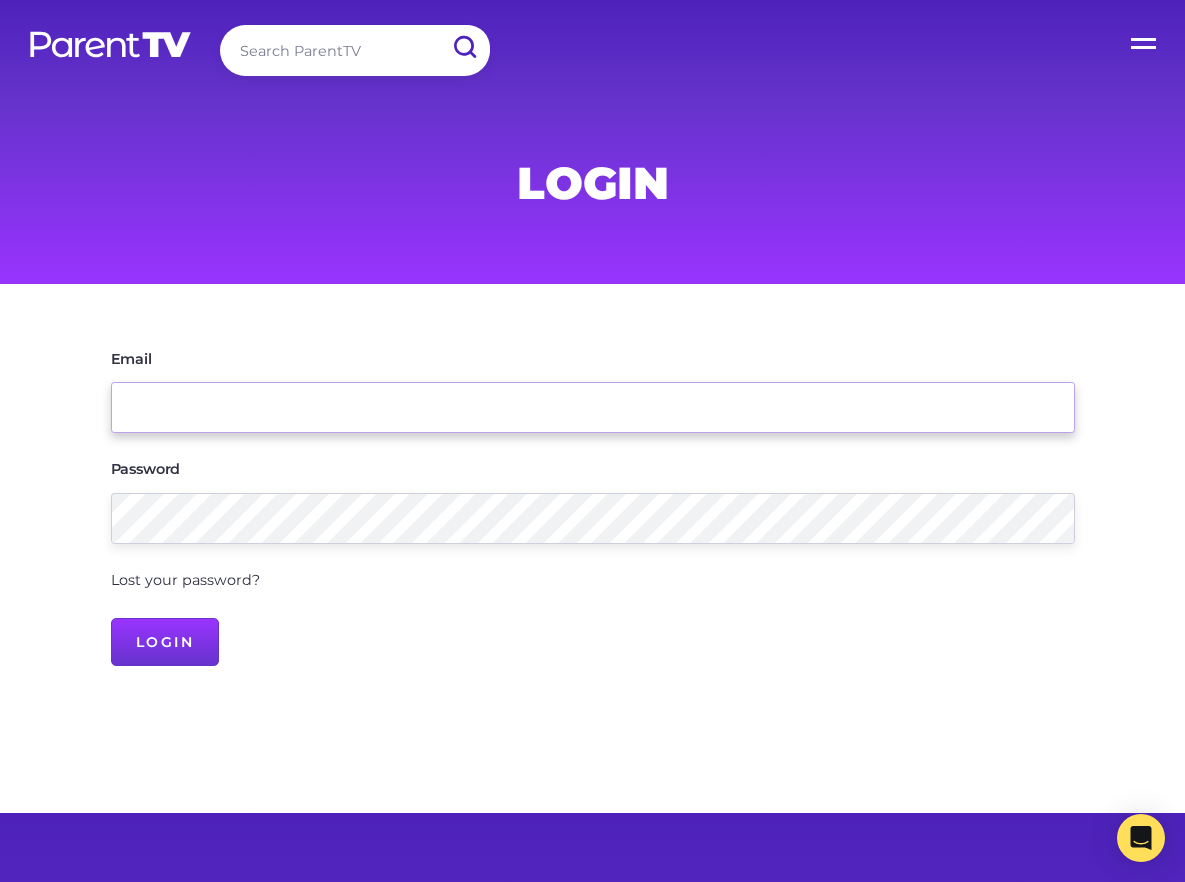 click on "Email" at bounding box center [593, 407] 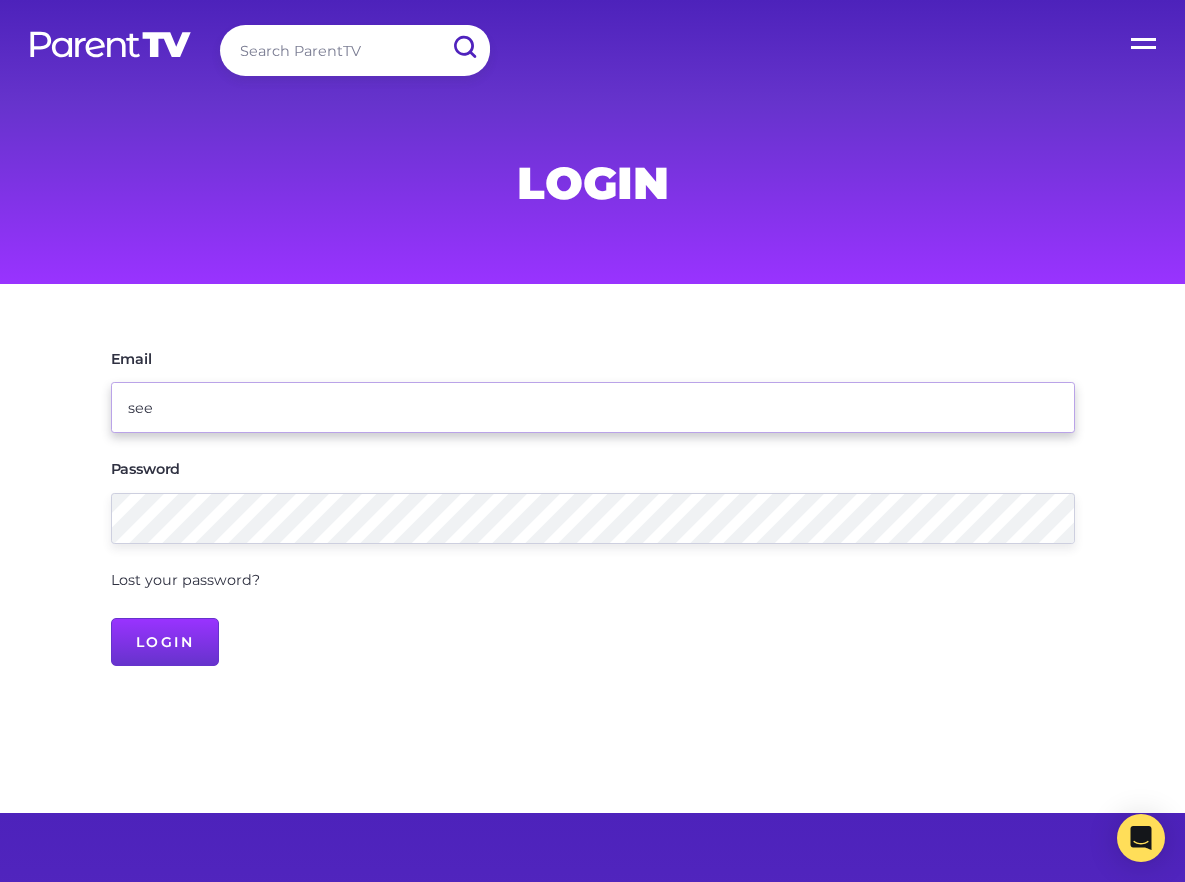 type on "seen" 